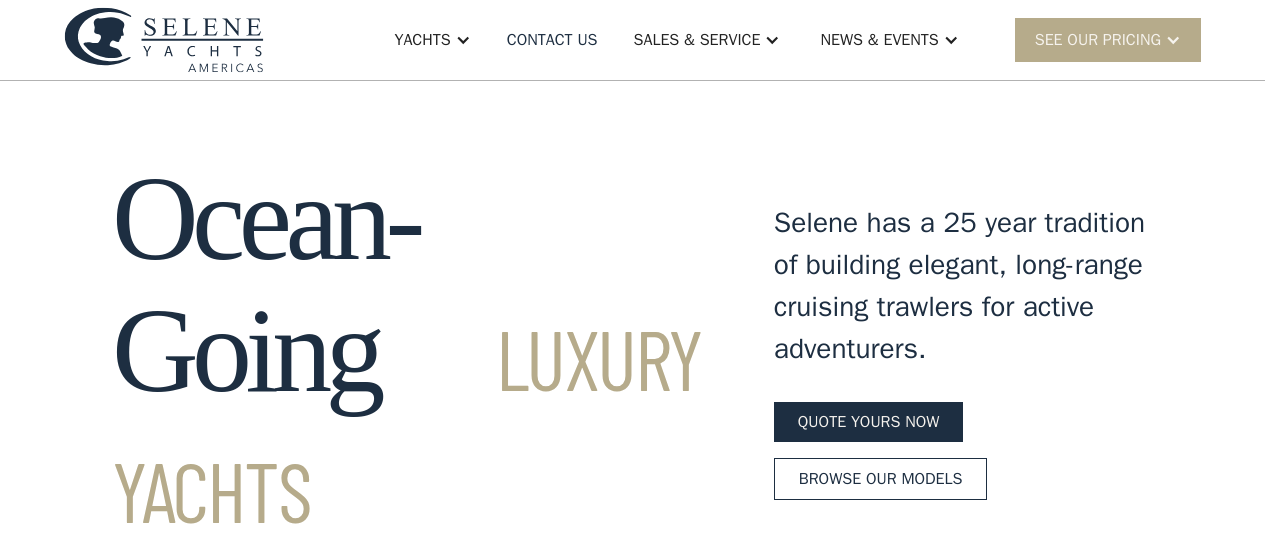 scroll, scrollTop: 61, scrollLeft: 0, axis: vertical 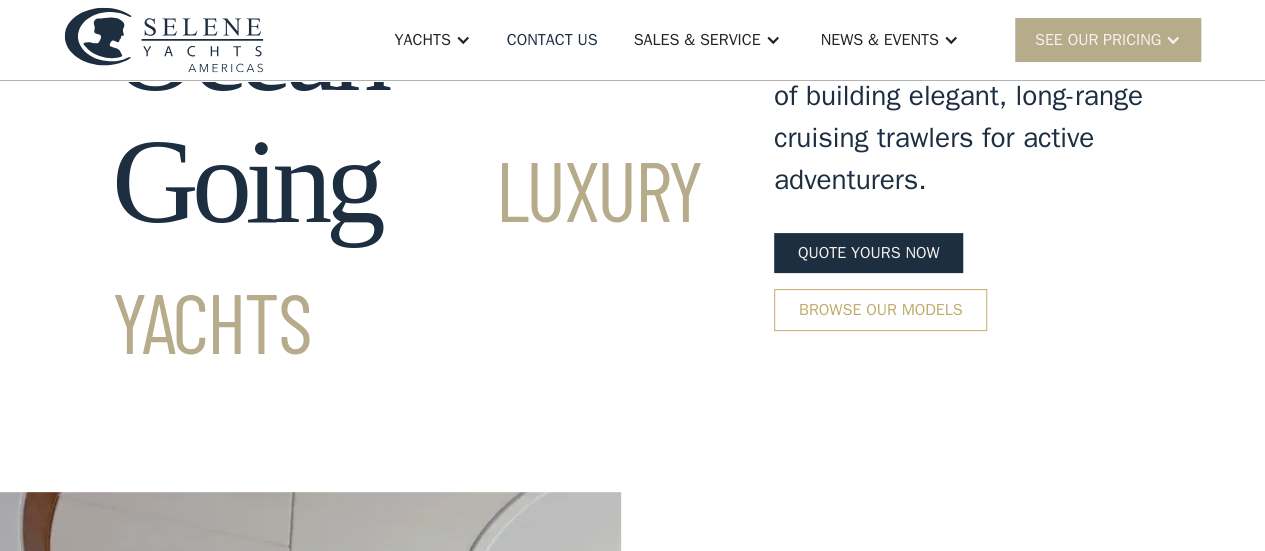 click on "Selene has a 25 year tradition of building elegant, long-range cruising trawlers for active adventurers. Quote yours now Browse our models" at bounding box center (963, 182) 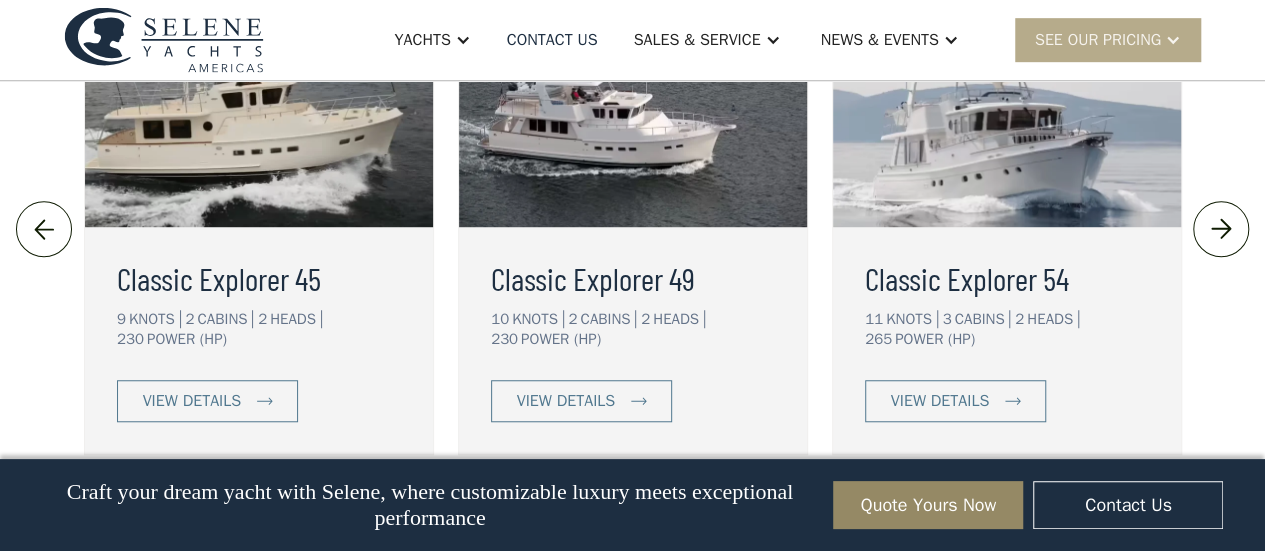 scroll, scrollTop: 4450, scrollLeft: 0, axis: vertical 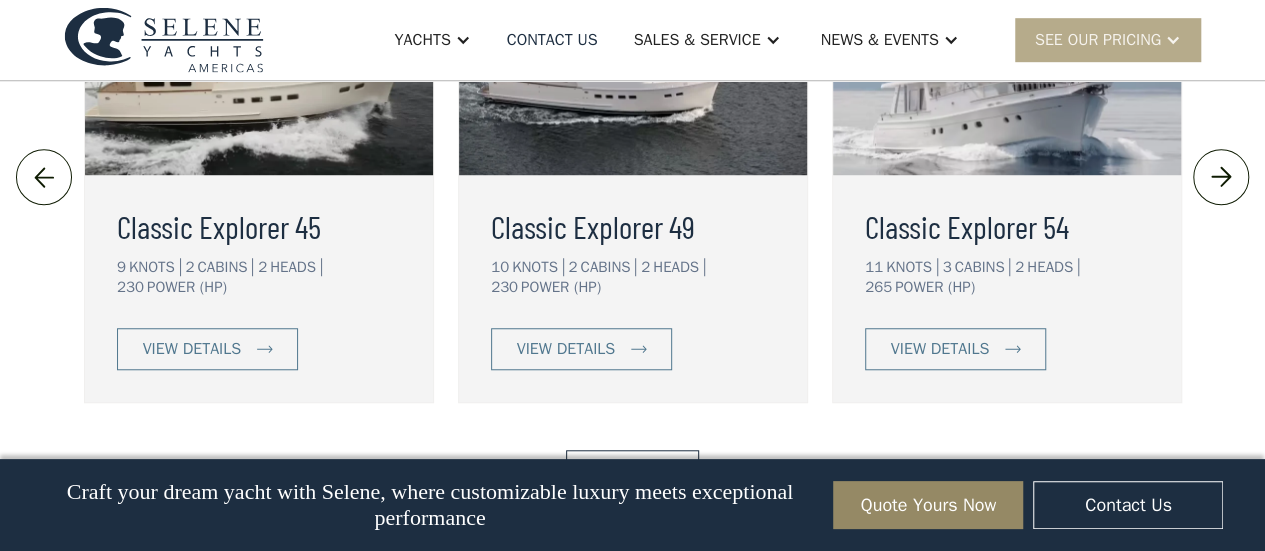 click at bounding box center (1221, 177) 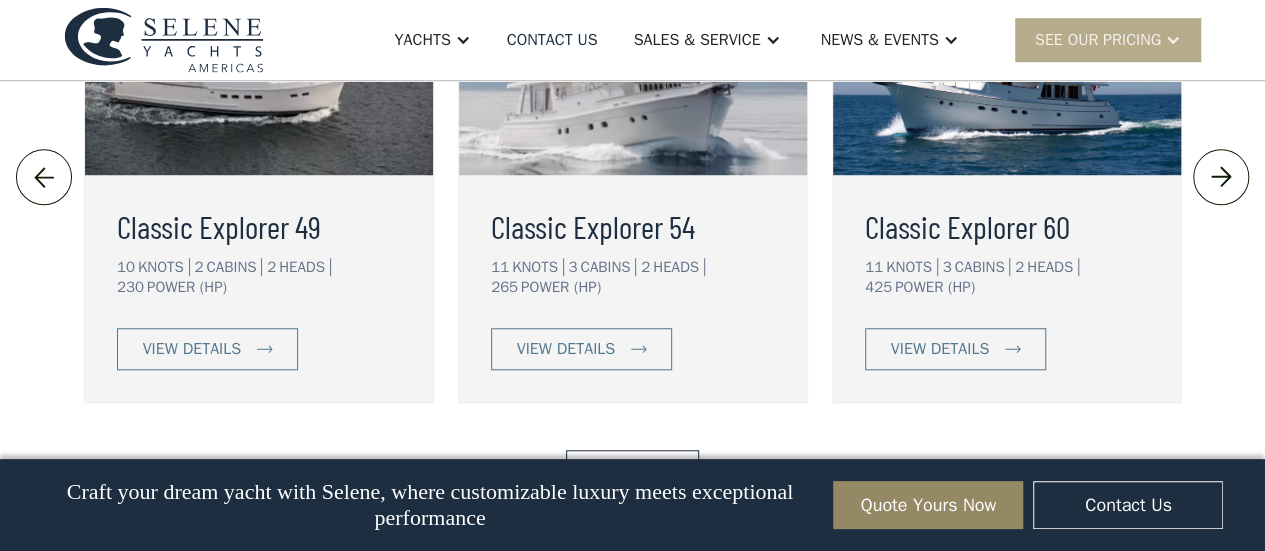 click at bounding box center [1221, 177] 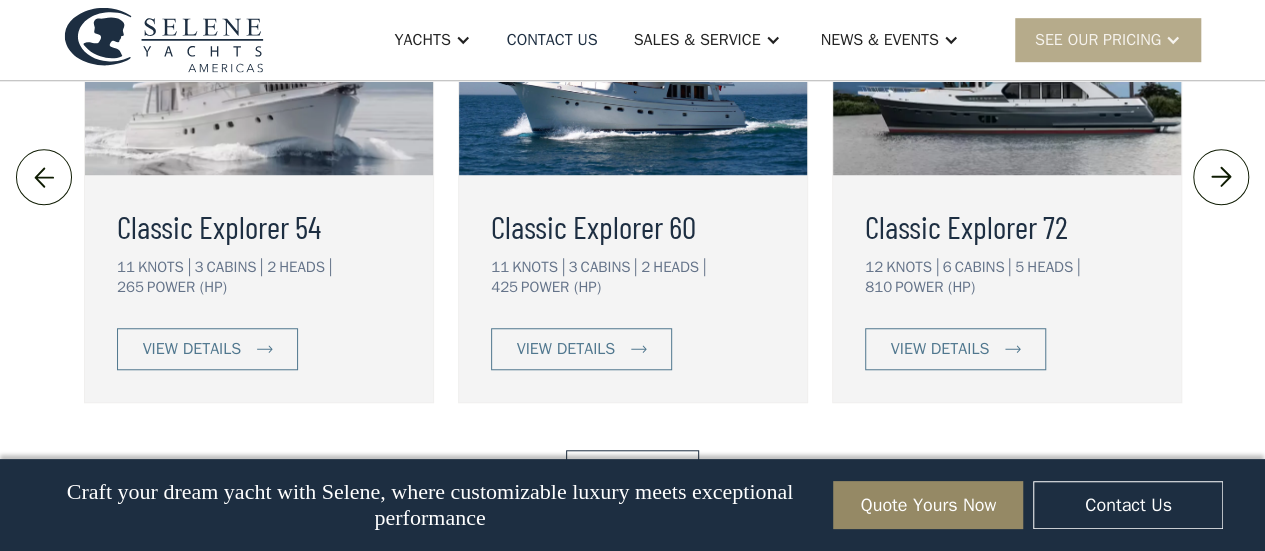 click at bounding box center (1221, 177) 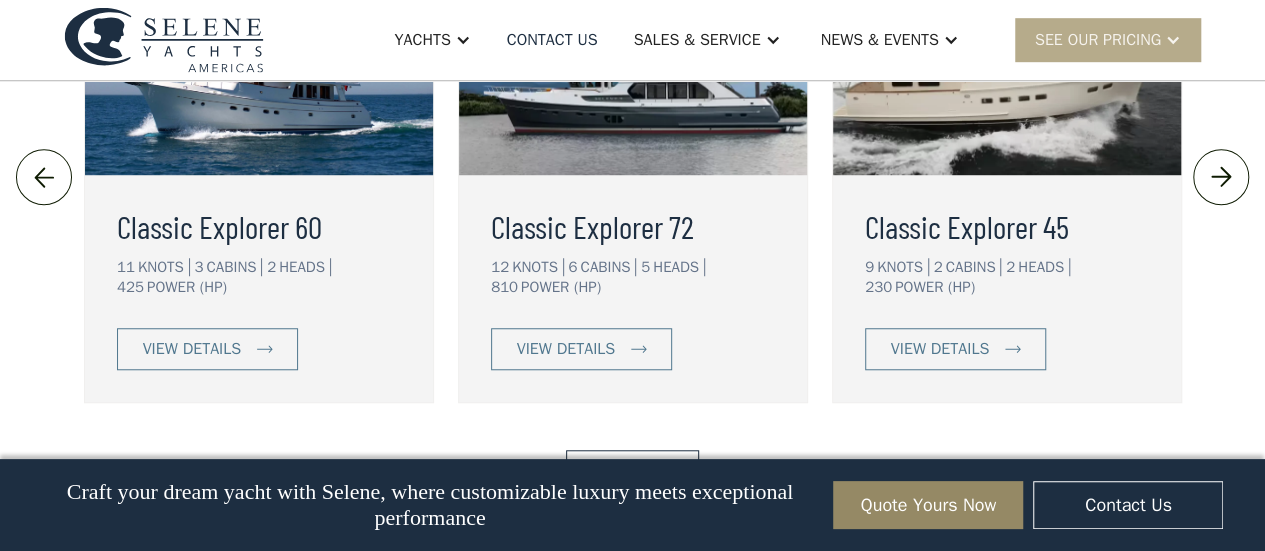 click at bounding box center [1221, 177] 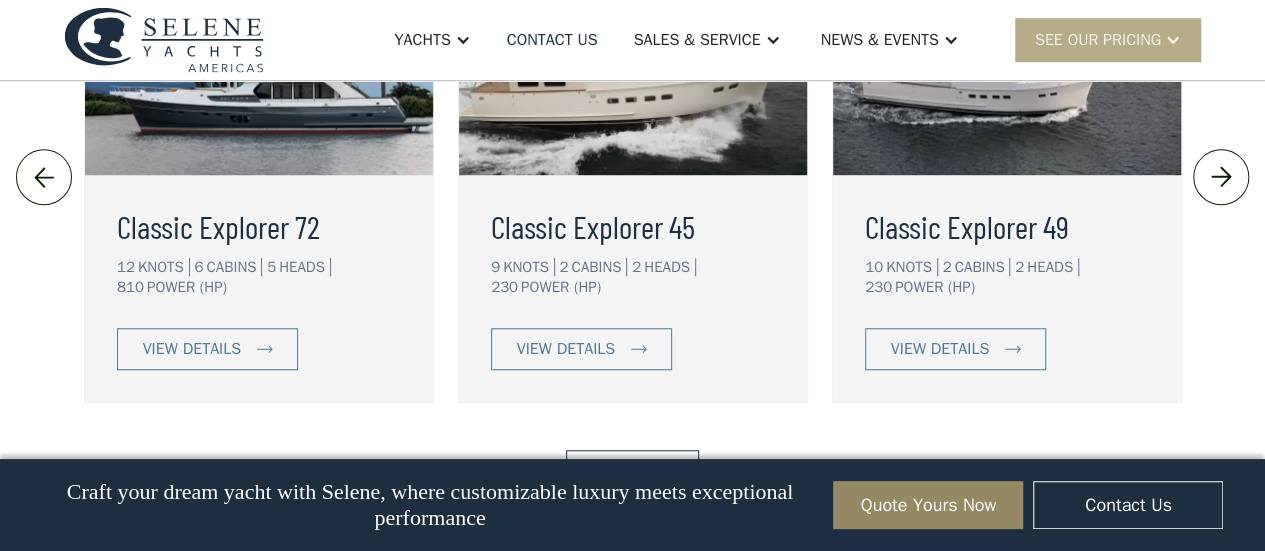 click at bounding box center (1221, 177) 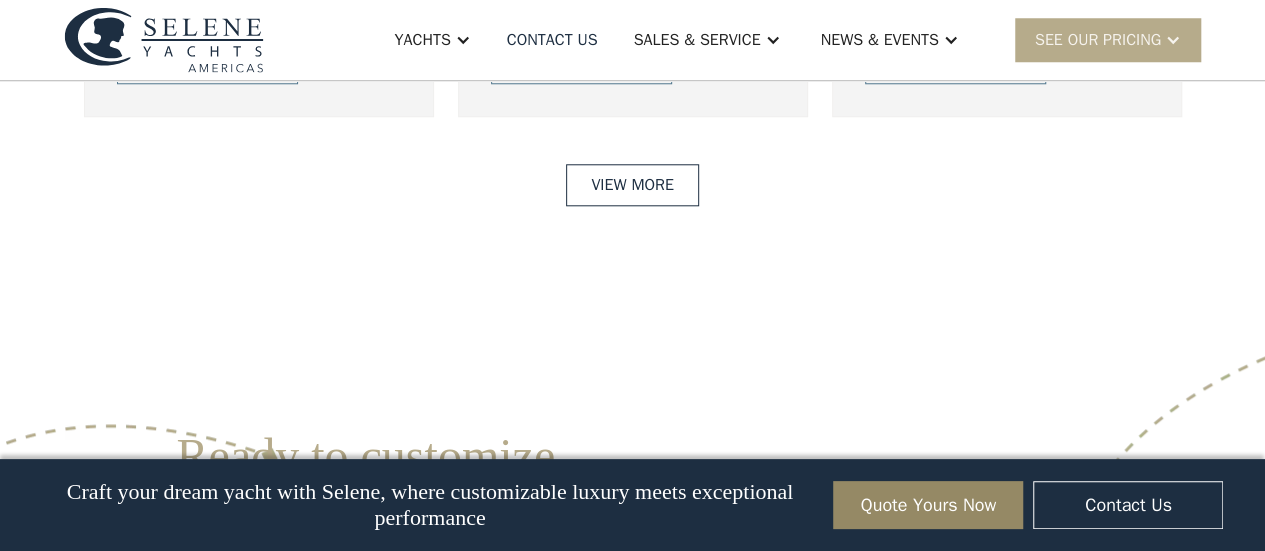 scroll, scrollTop: 4736, scrollLeft: 0, axis: vertical 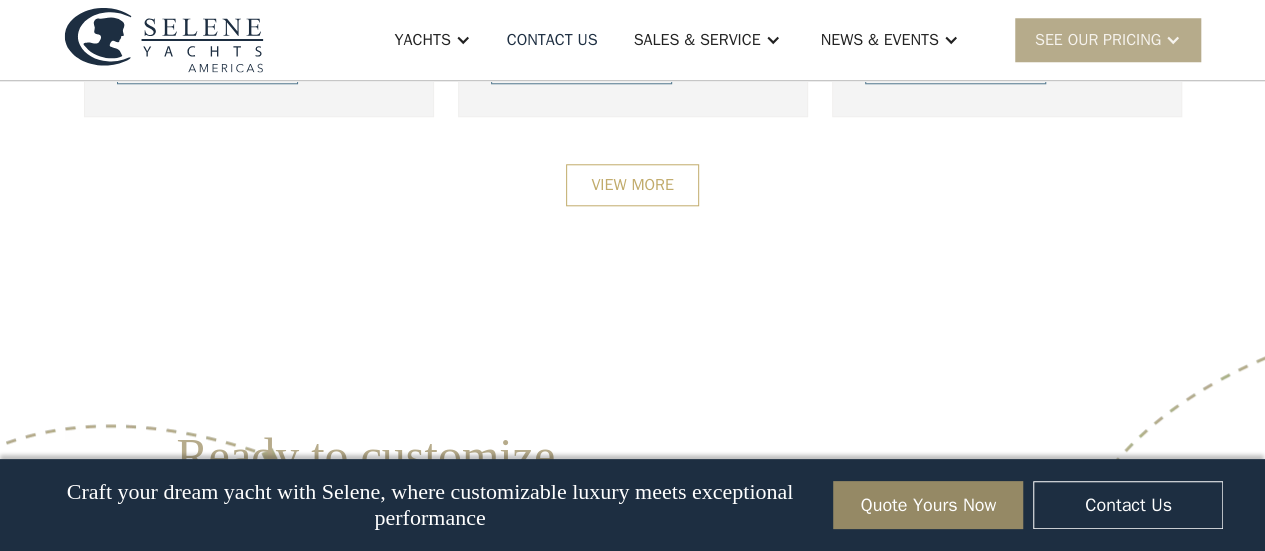 click on "View More" at bounding box center [632, 185] 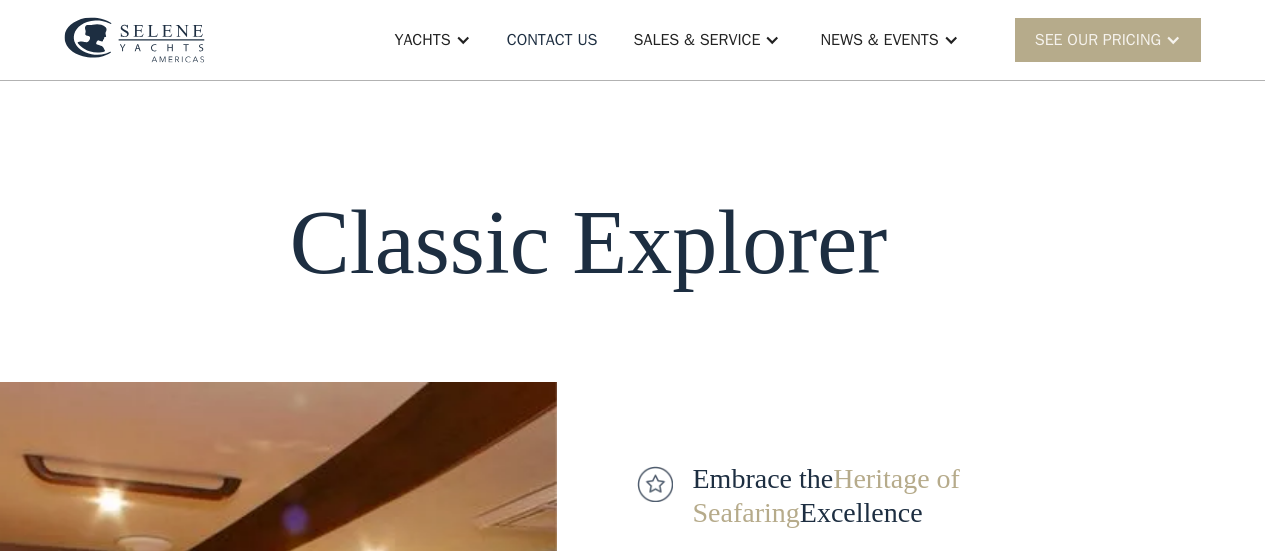 scroll, scrollTop: 0, scrollLeft: 0, axis: both 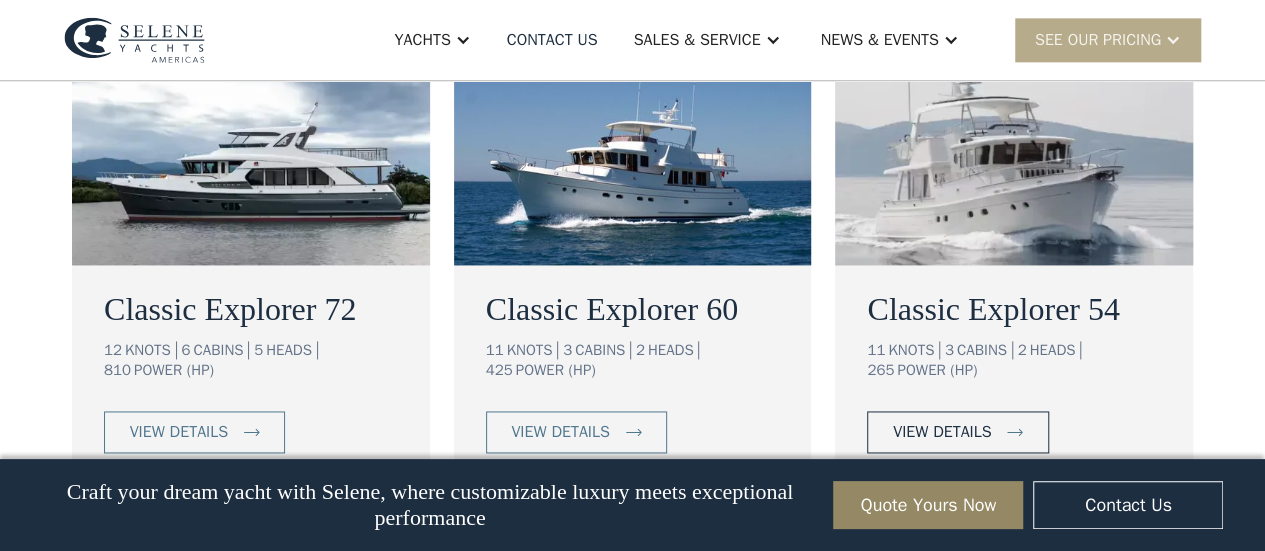 click on "view details" at bounding box center [957, 432] 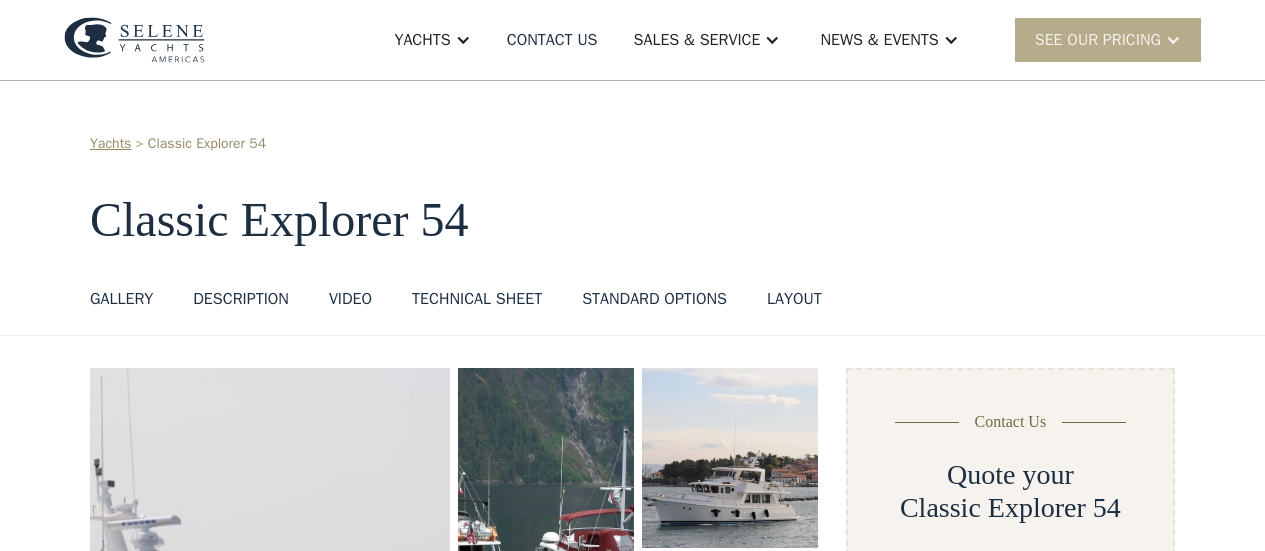 scroll, scrollTop: 0, scrollLeft: 0, axis: both 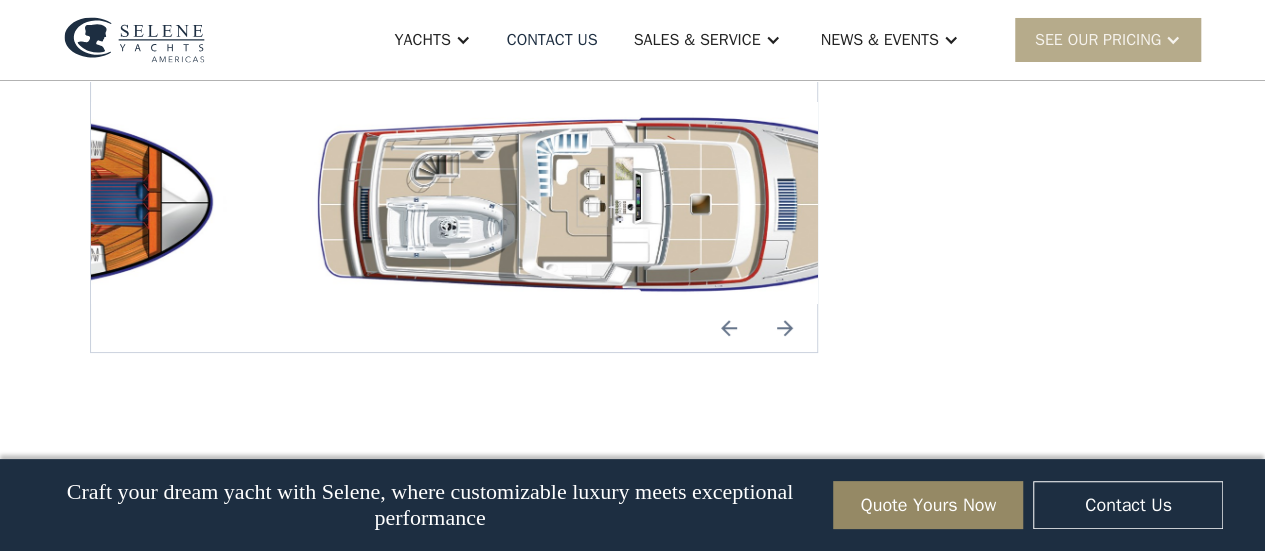 click at bounding box center [785, 328] 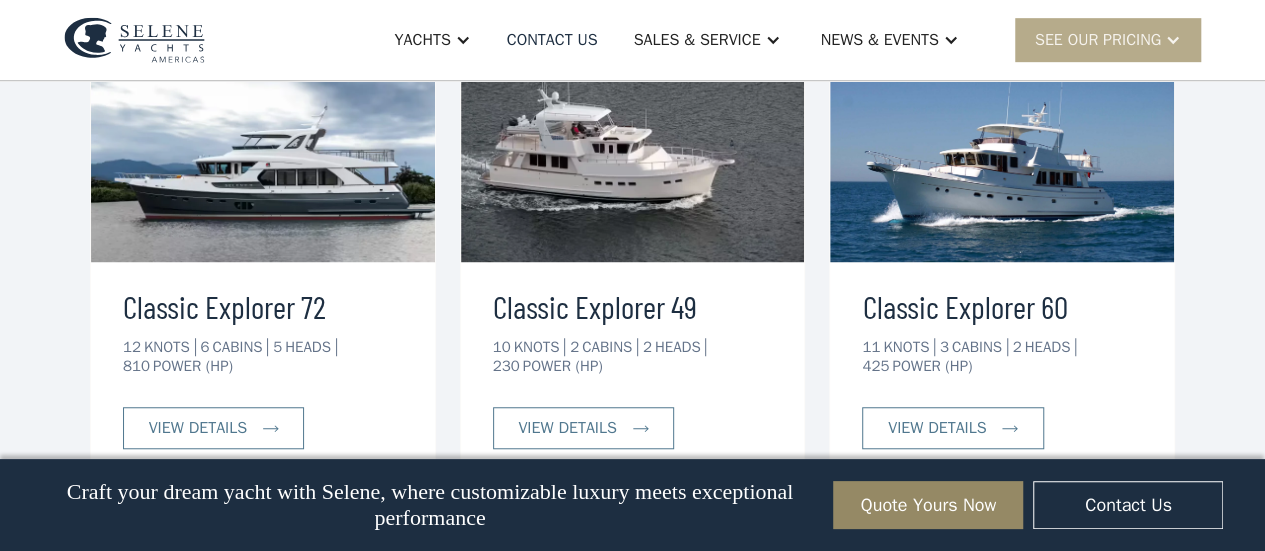 scroll, scrollTop: 4384, scrollLeft: 0, axis: vertical 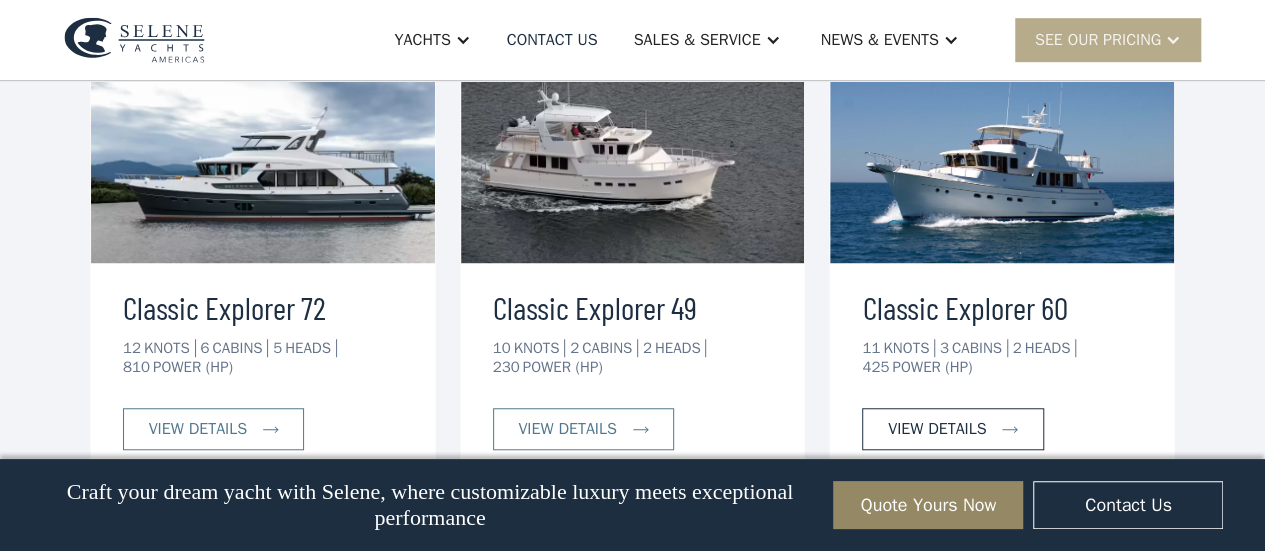 click on "view details" at bounding box center [937, 429] 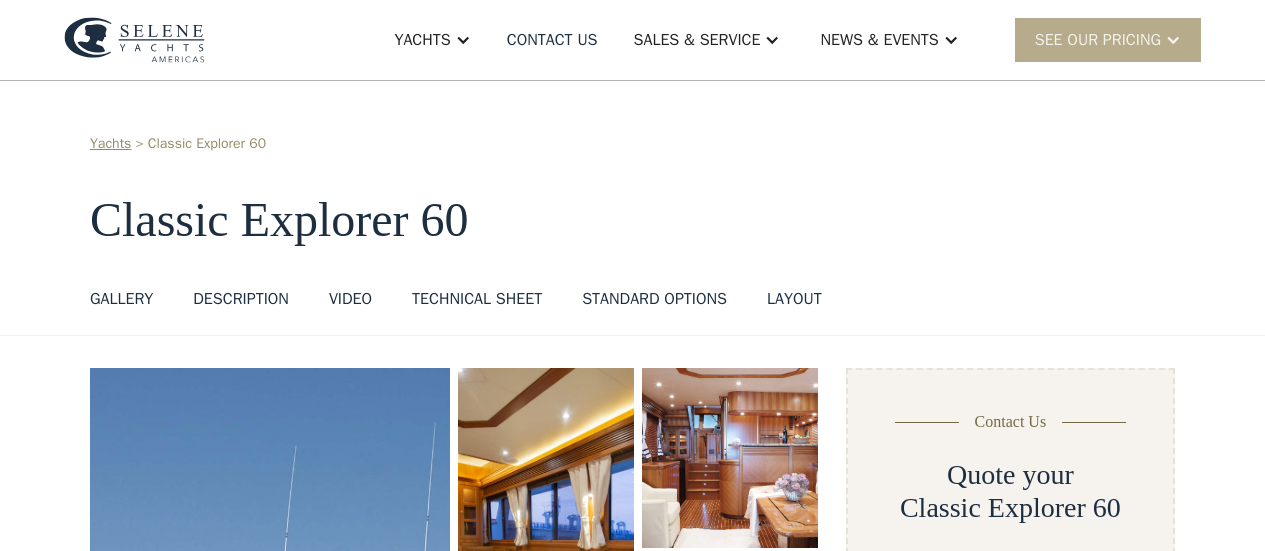 scroll, scrollTop: 0, scrollLeft: 0, axis: both 